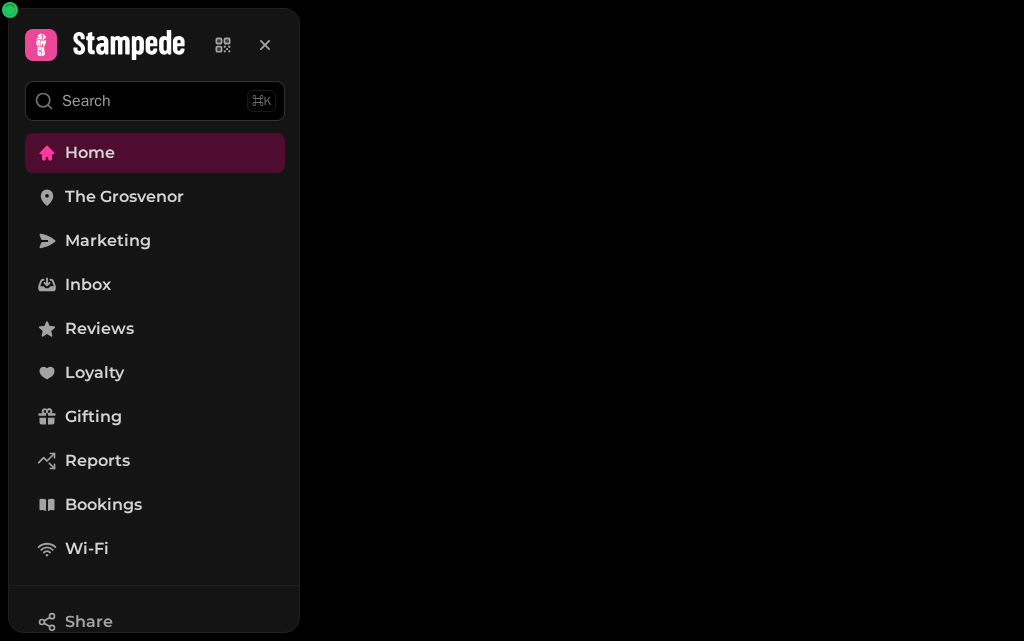 scroll, scrollTop: 0, scrollLeft: 0, axis: both 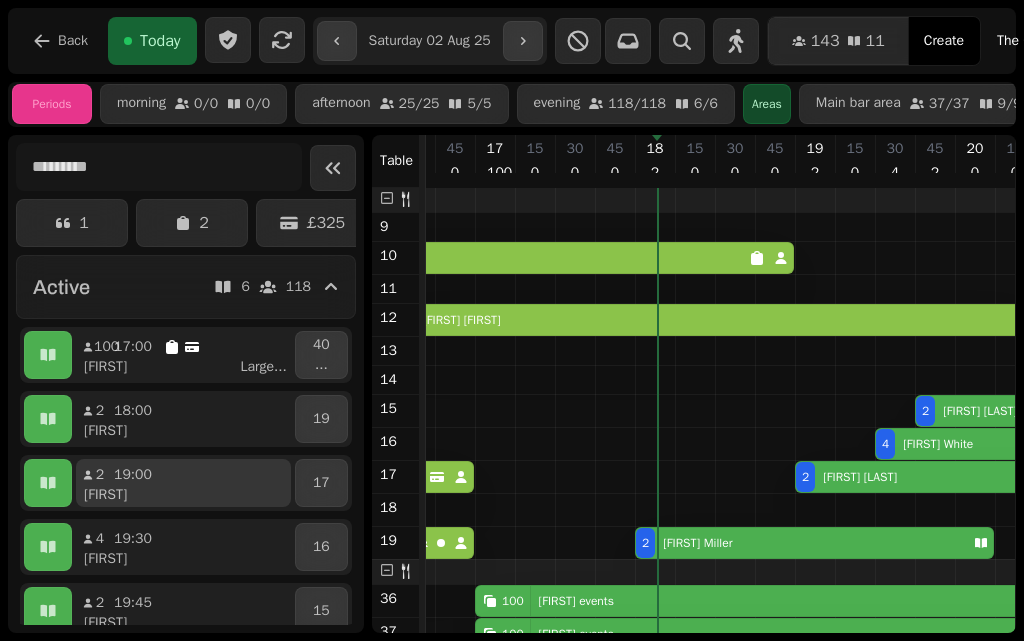 click on "2 19:00" at bounding box center (124, 475) 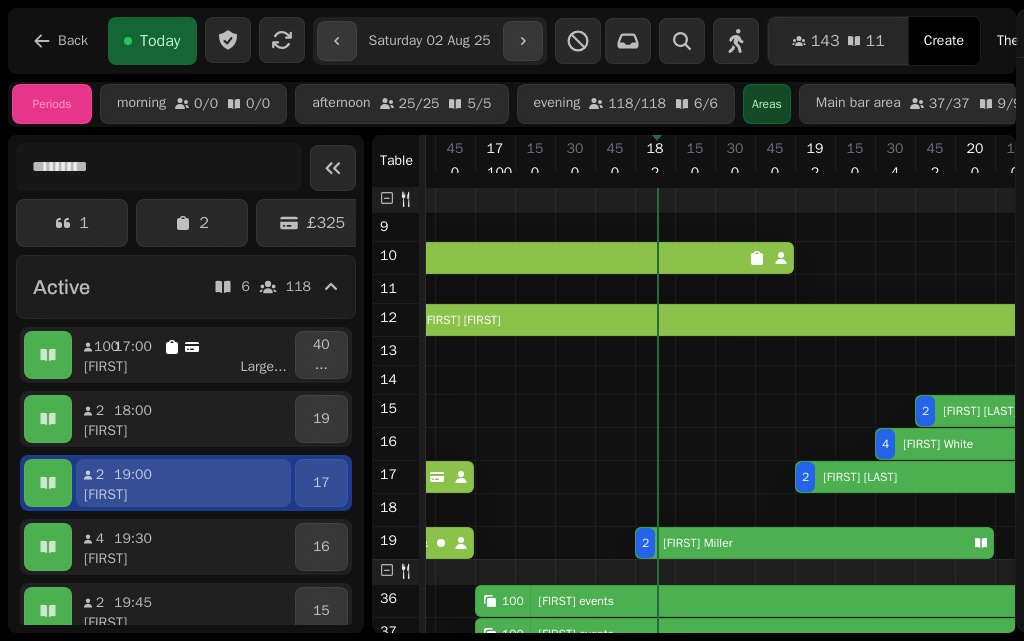 scroll, scrollTop: 0, scrollLeft: 3027, axis: horizontal 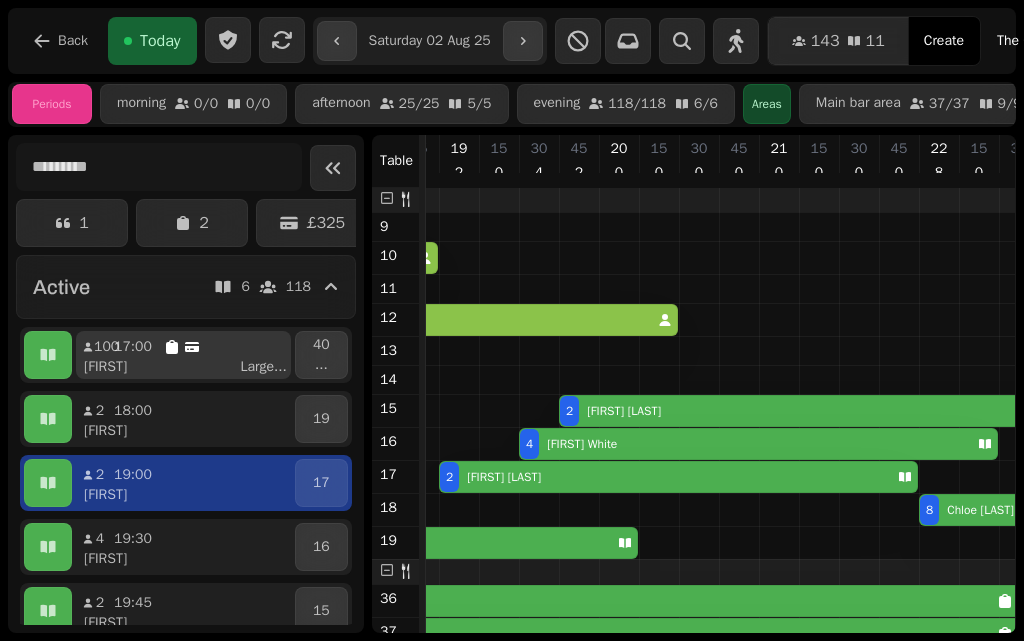 click on "17:00" at bounding box center (133, 347) 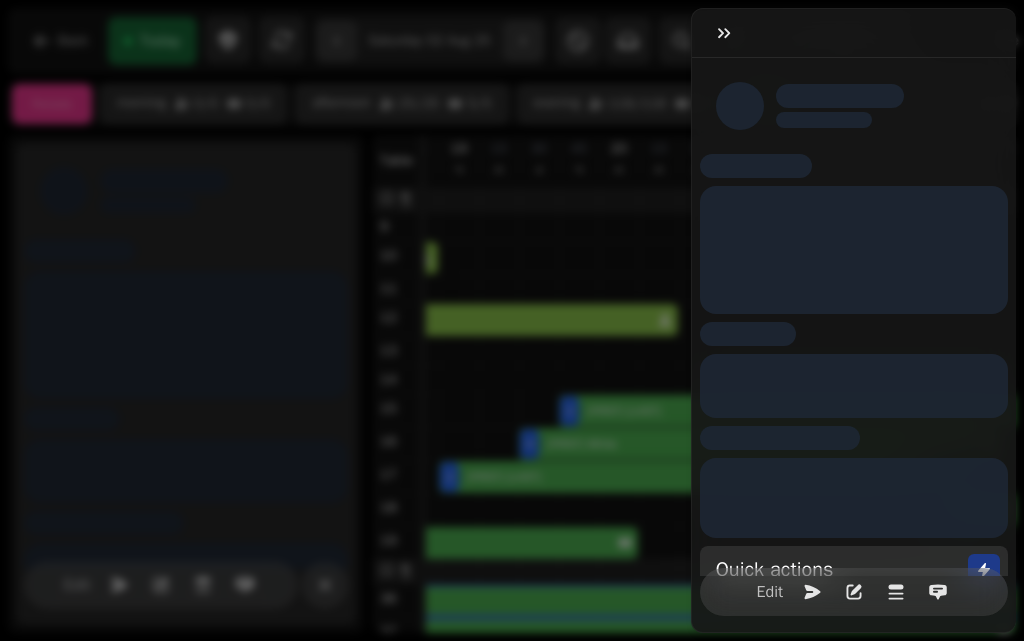 scroll, scrollTop: 0, scrollLeft: 2707, axis: horizontal 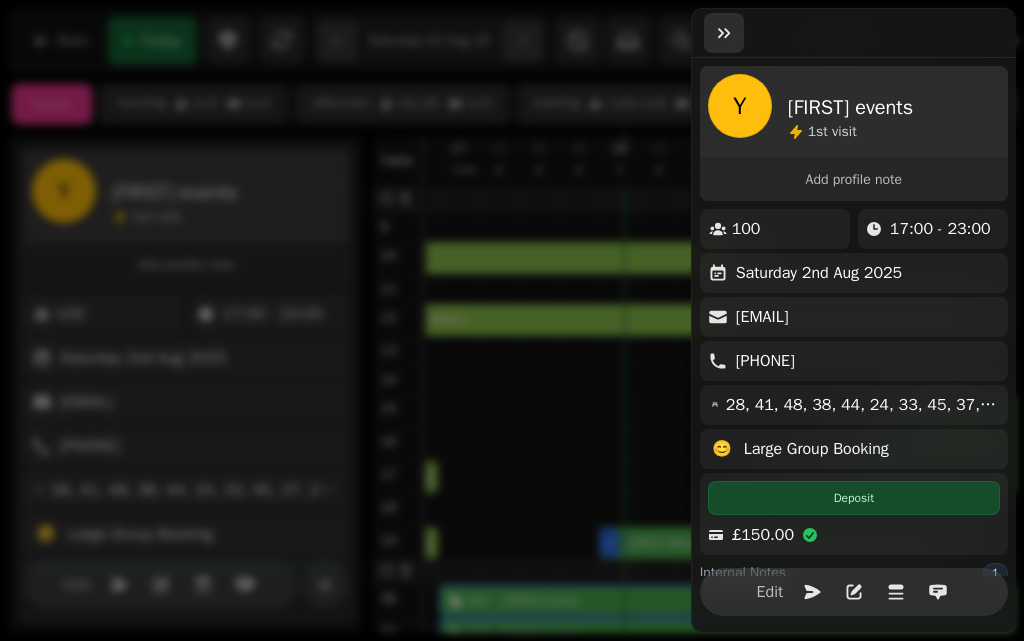 click at bounding box center [724, 33] 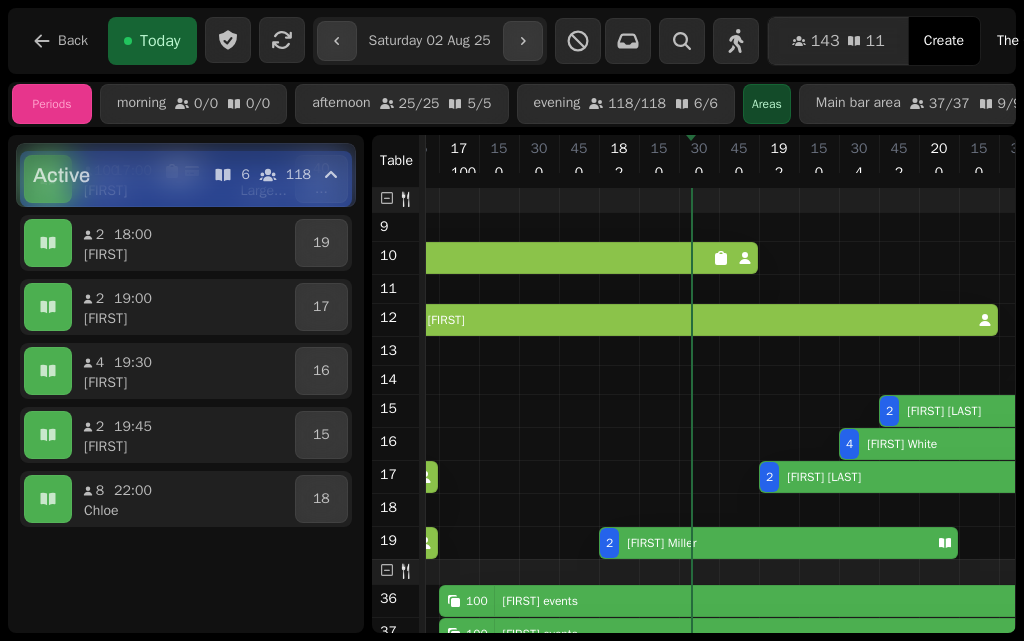 scroll, scrollTop: 181, scrollLeft: 0, axis: vertical 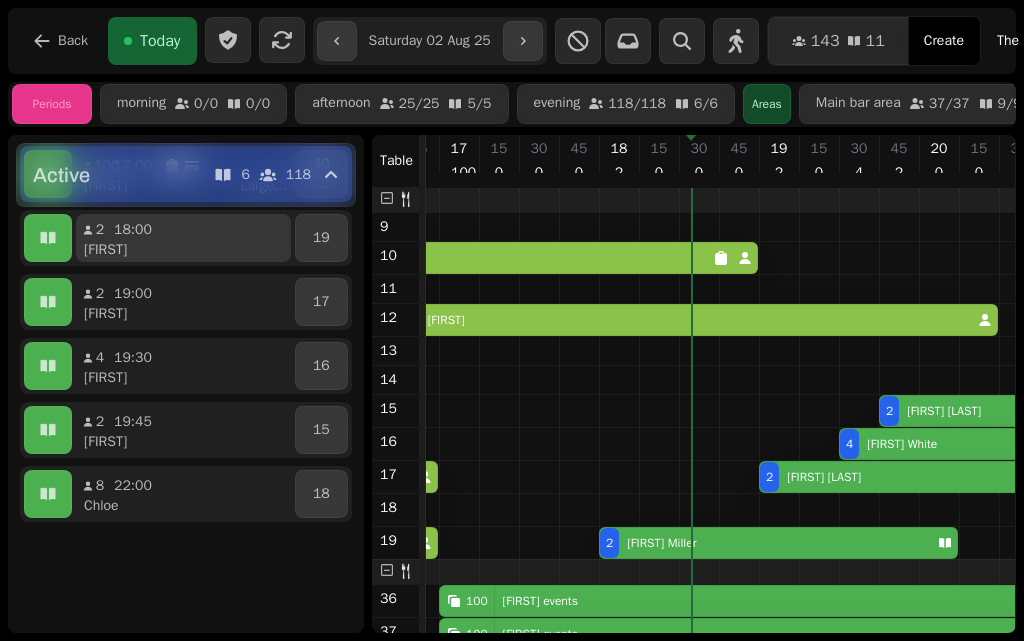 click on "2 18:00 [FIRST]" at bounding box center (183, 238) 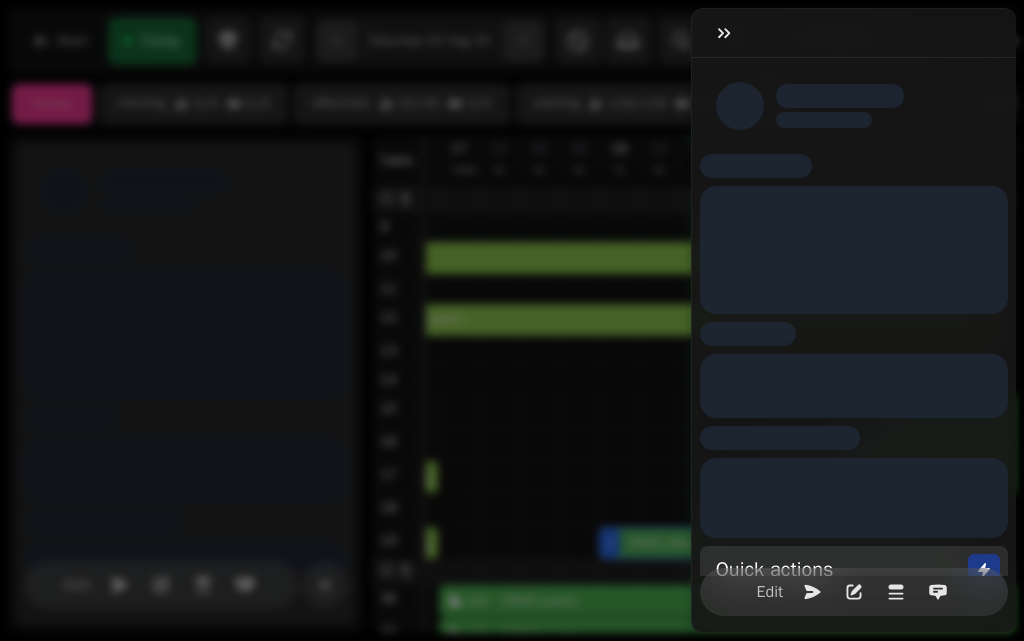 scroll, scrollTop: 0, scrollLeft: 2867, axis: horizontal 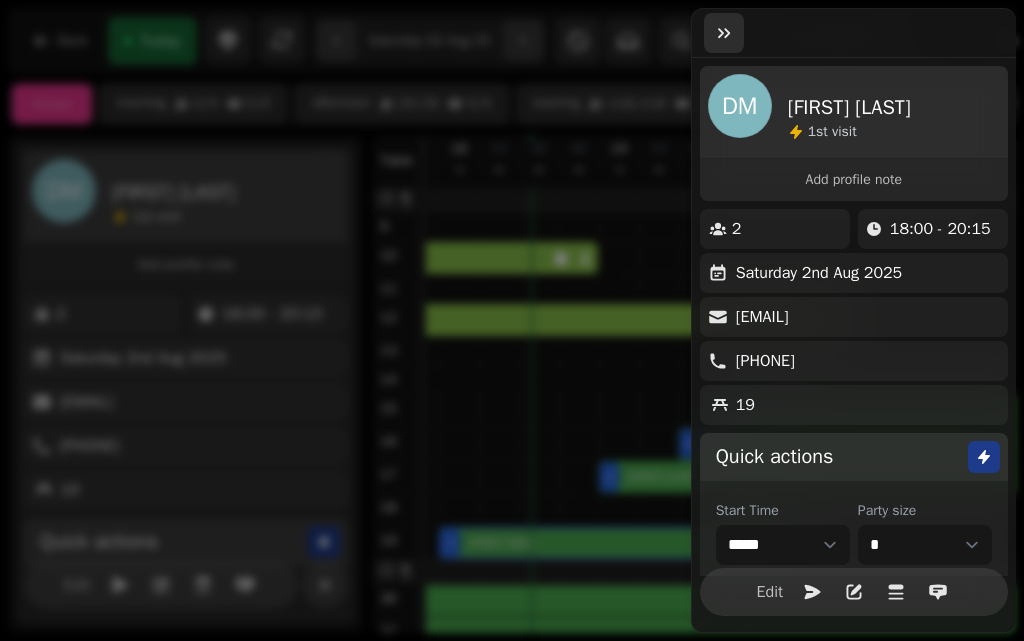 click 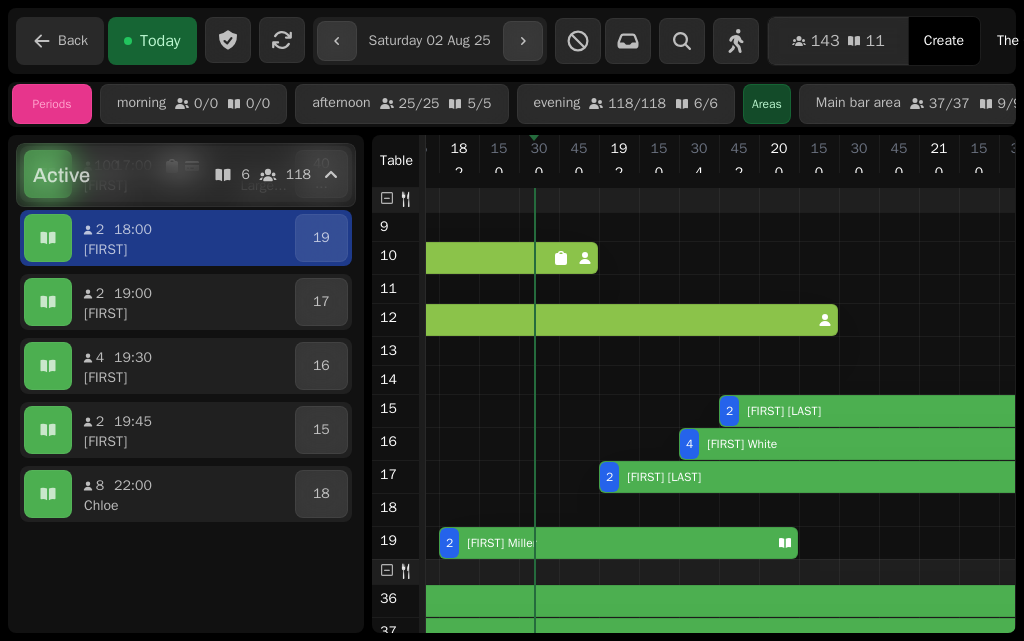 click on "Back" at bounding box center [60, 41] 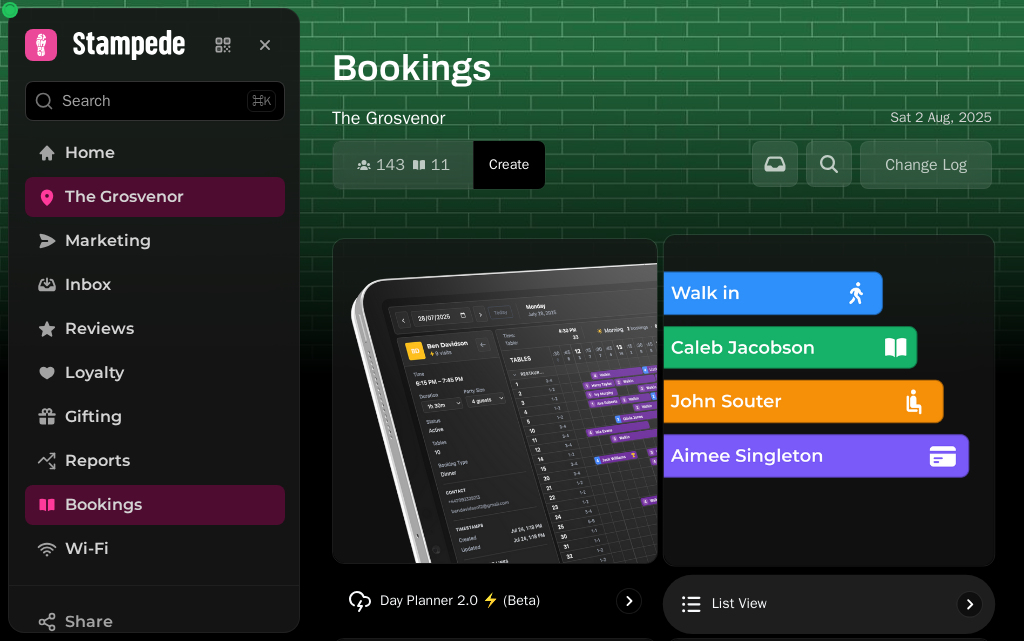 click on "List view" at bounding box center [829, 604] 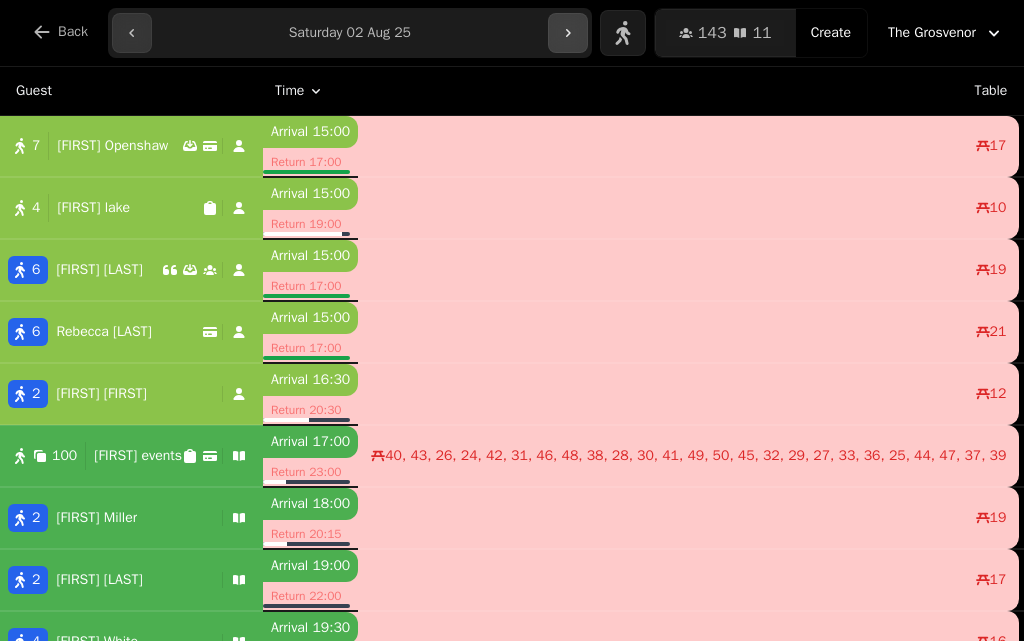 click 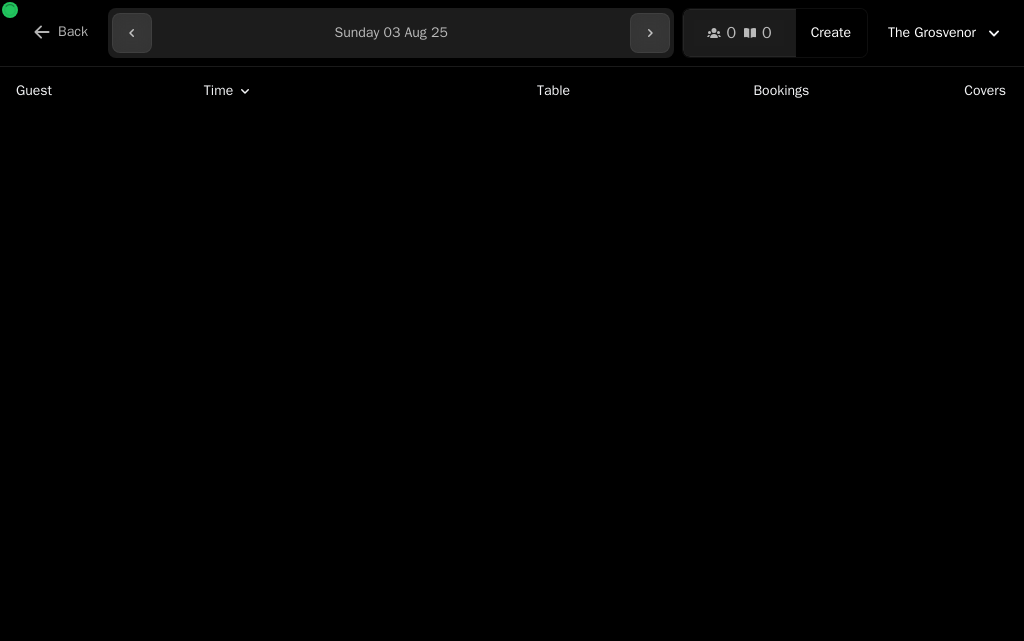 click on "**********" at bounding box center (391, 33) 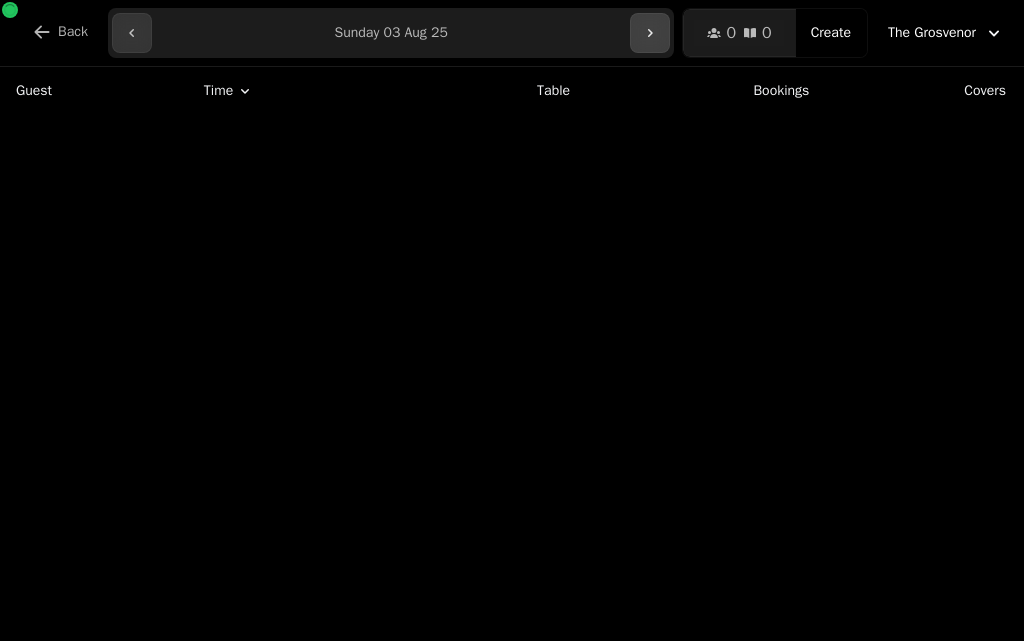 click 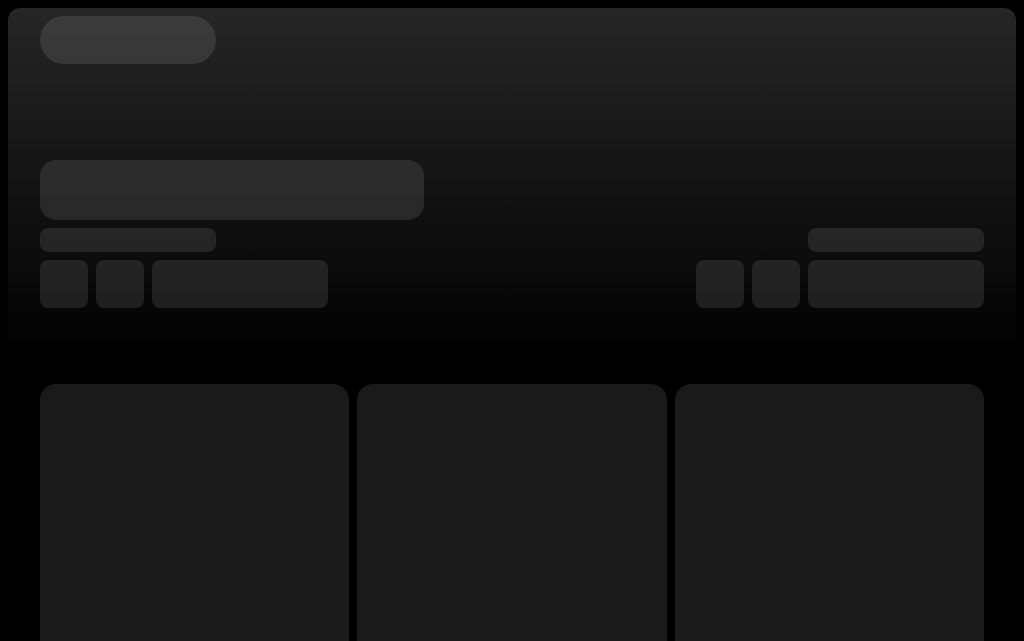 scroll, scrollTop: 0, scrollLeft: 0, axis: both 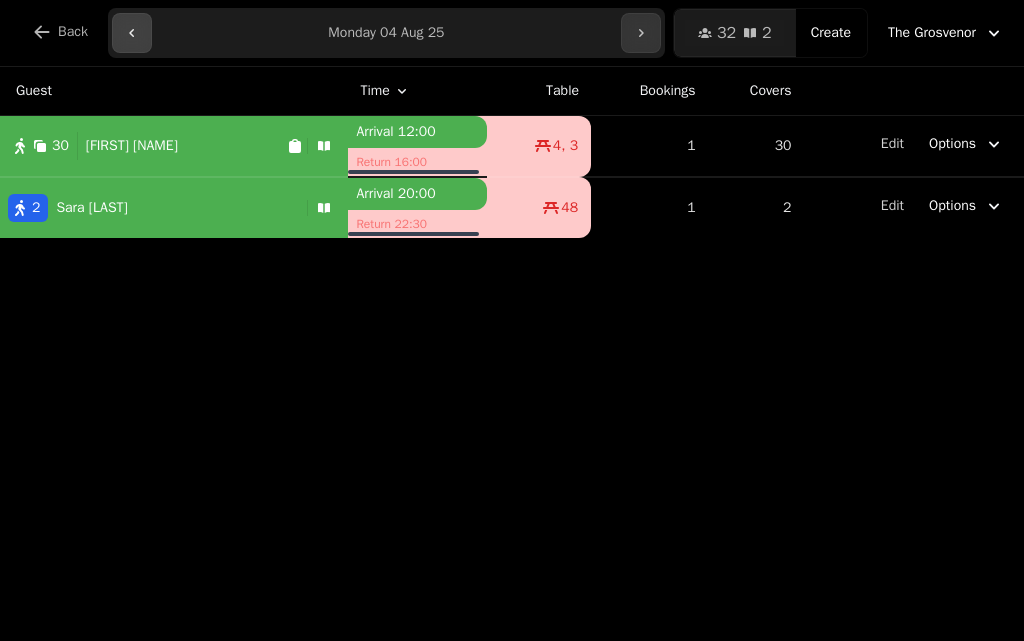 click 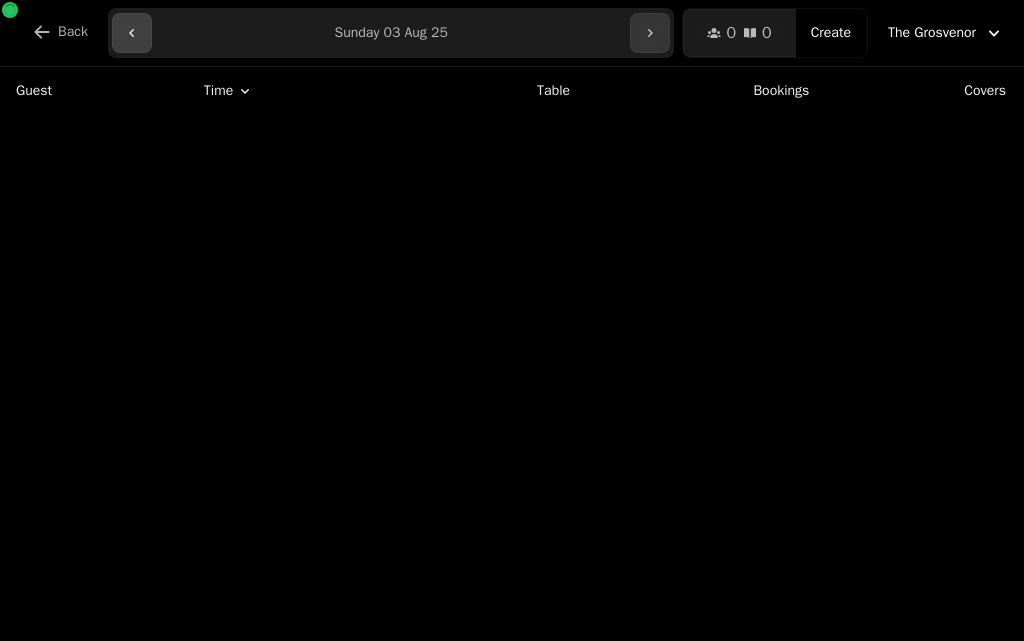 click 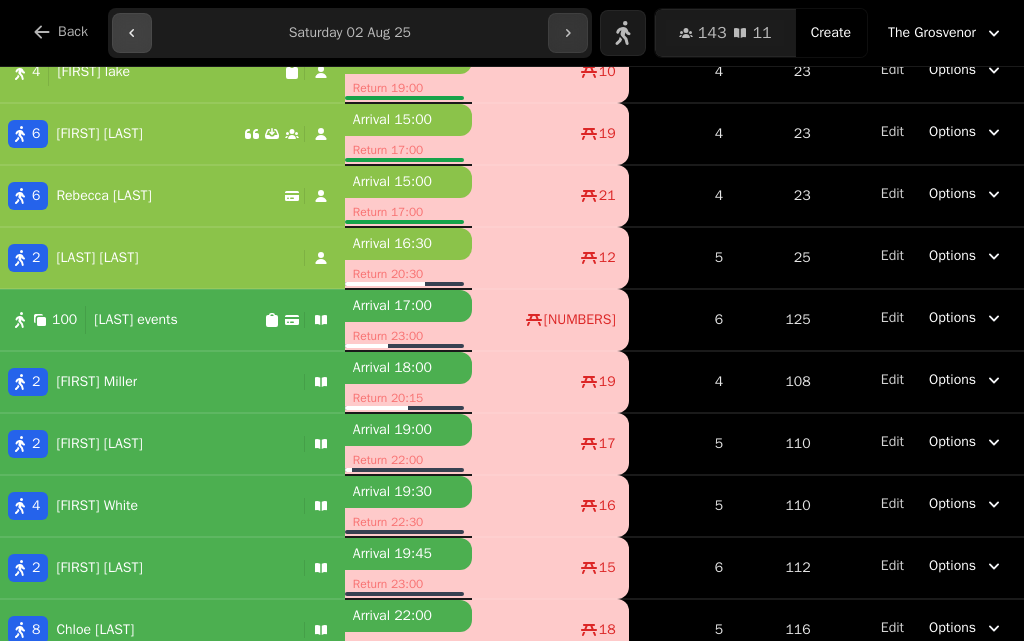 scroll, scrollTop: 170, scrollLeft: 0, axis: vertical 